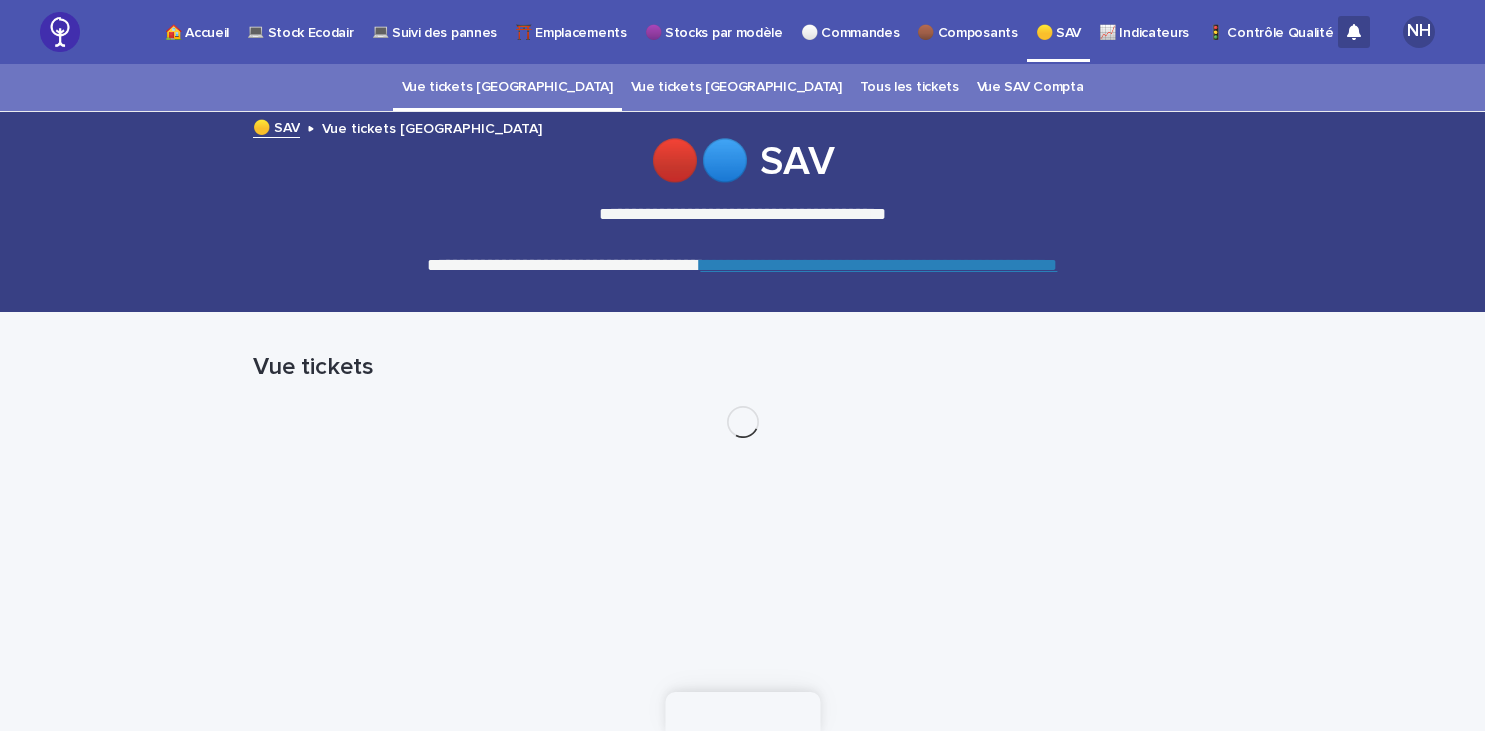 scroll, scrollTop: 0, scrollLeft: 0, axis: both 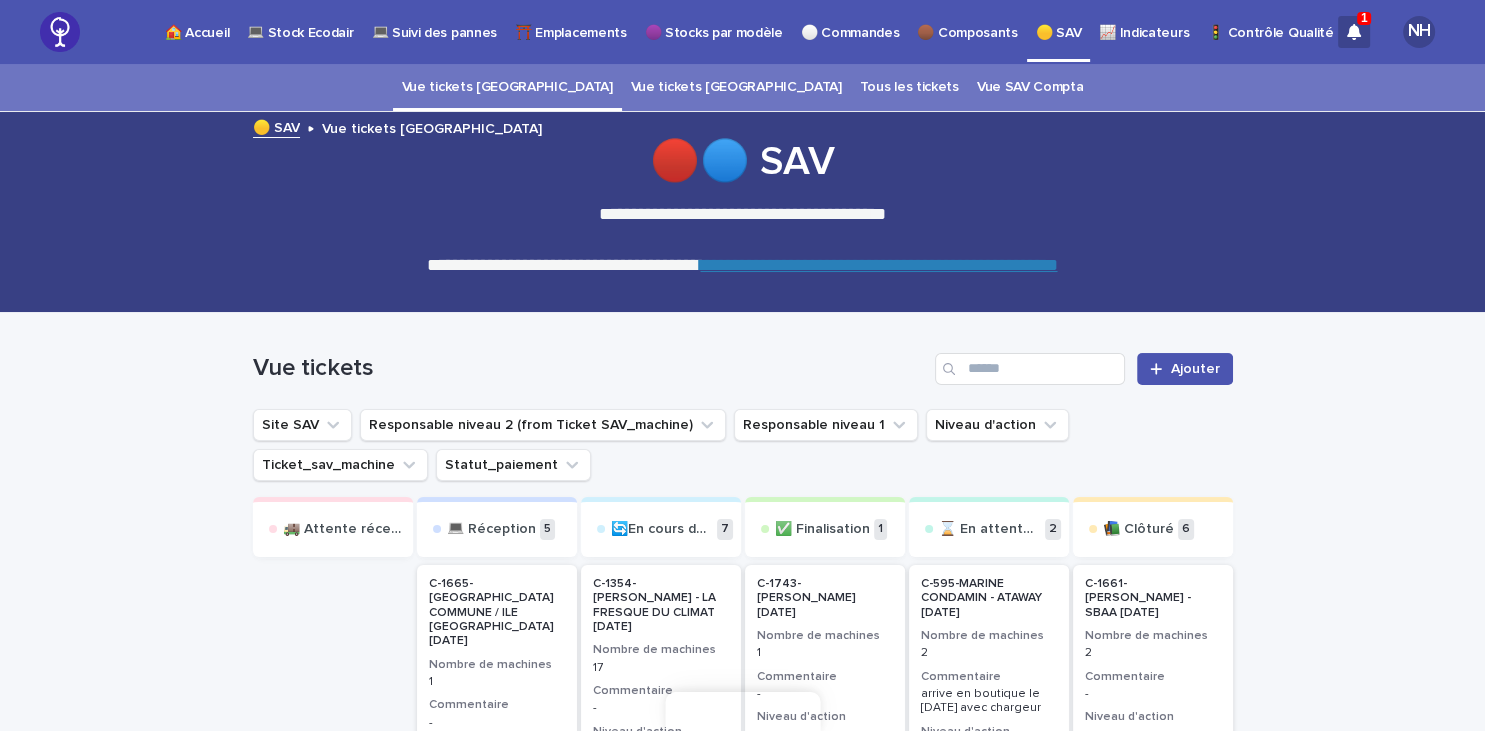 click on "Tous les tickets" at bounding box center [909, 87] 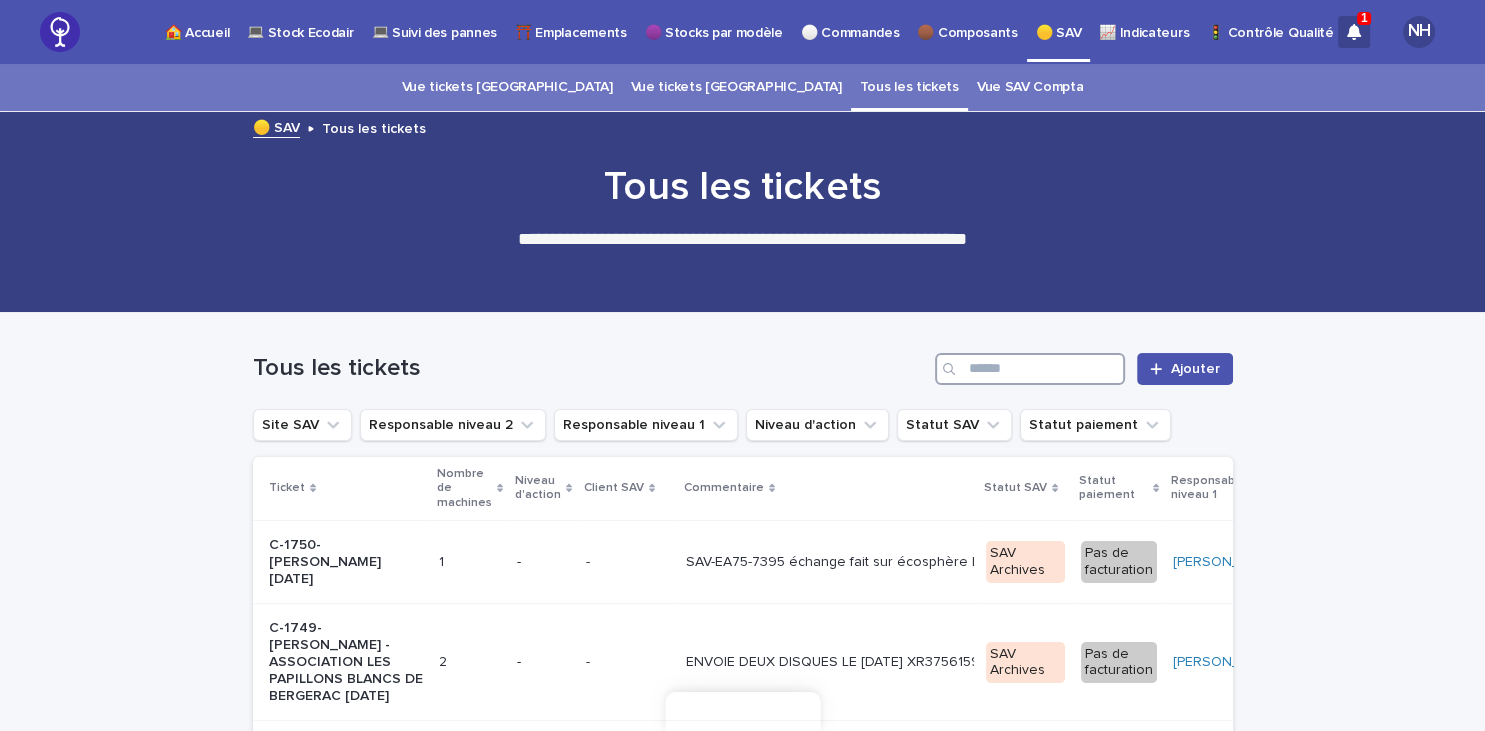 click at bounding box center [1030, 369] 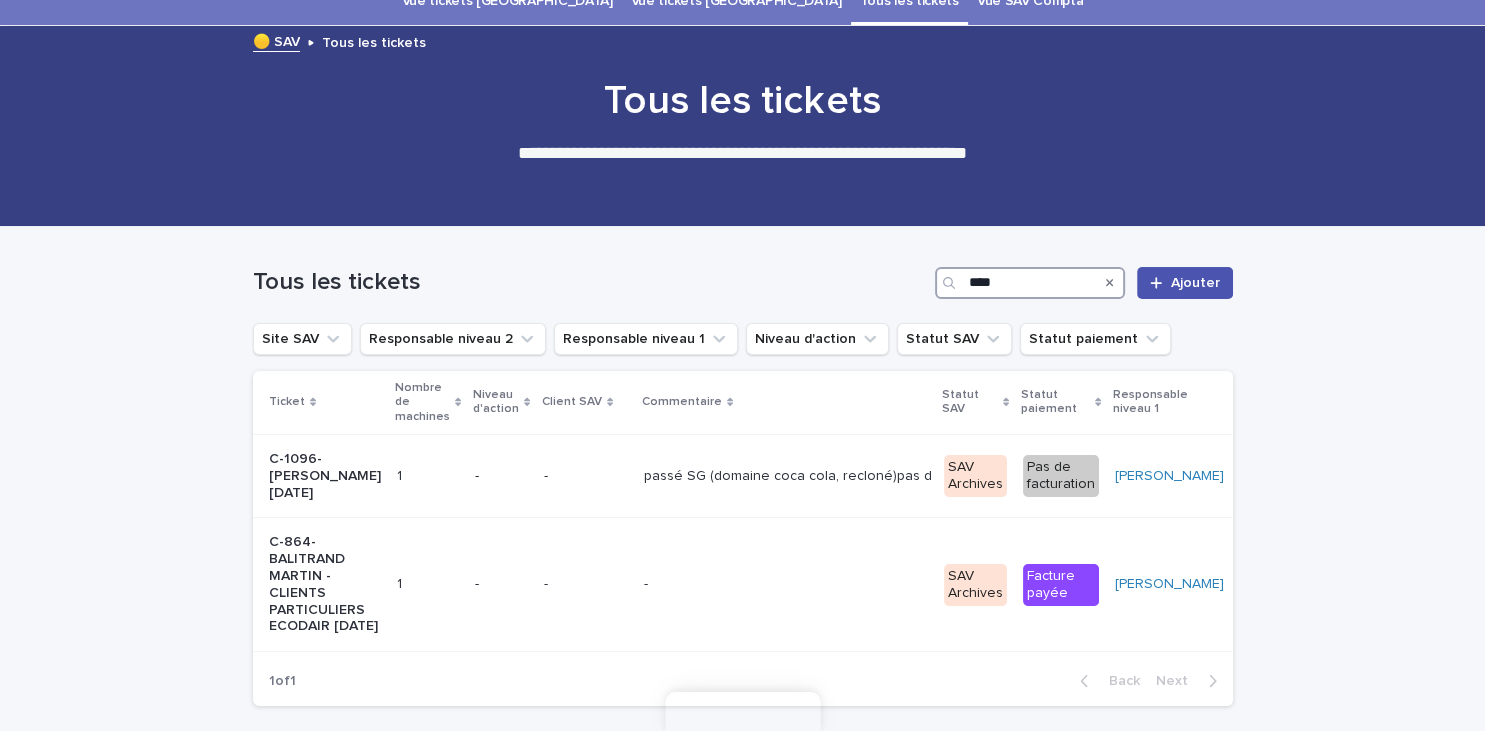 scroll, scrollTop: 173, scrollLeft: 0, axis: vertical 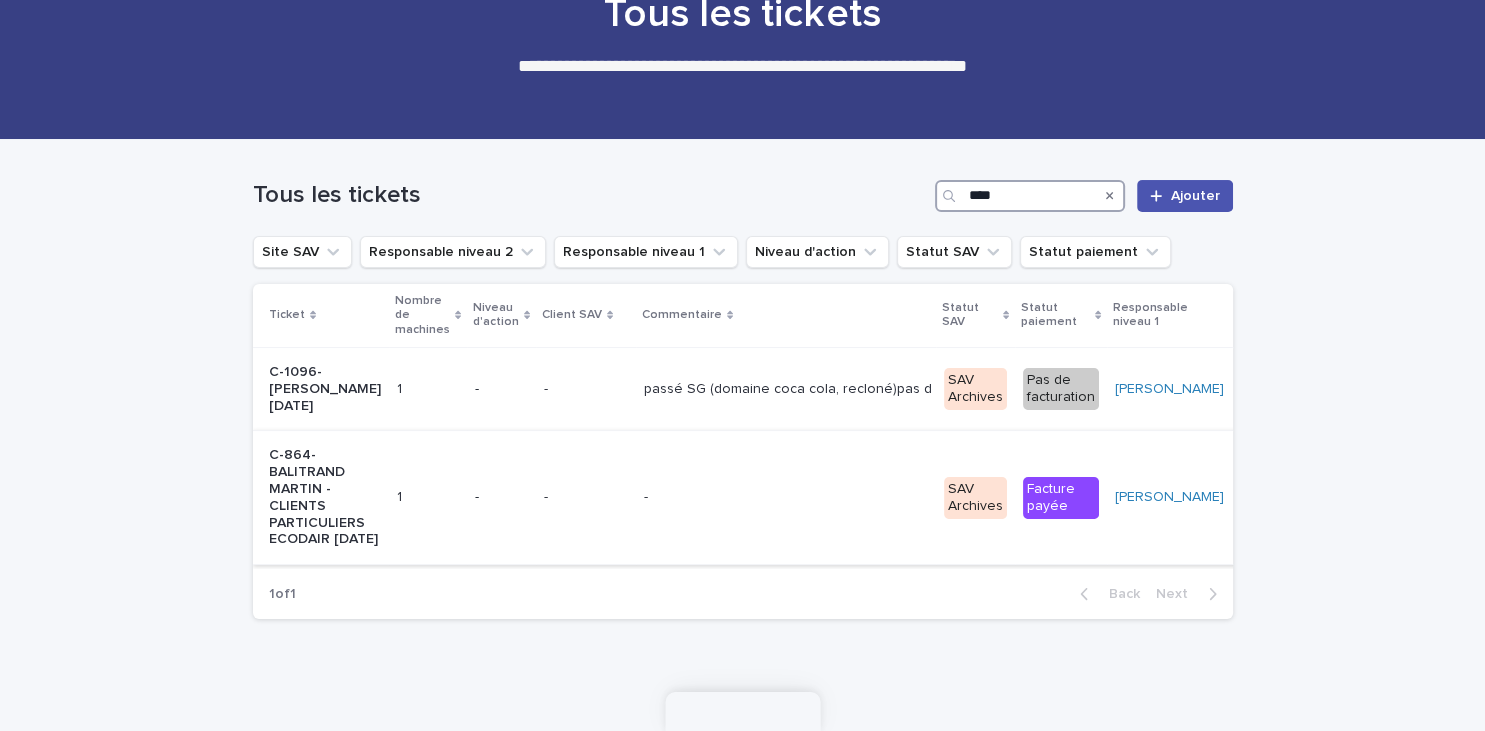 type on "****" 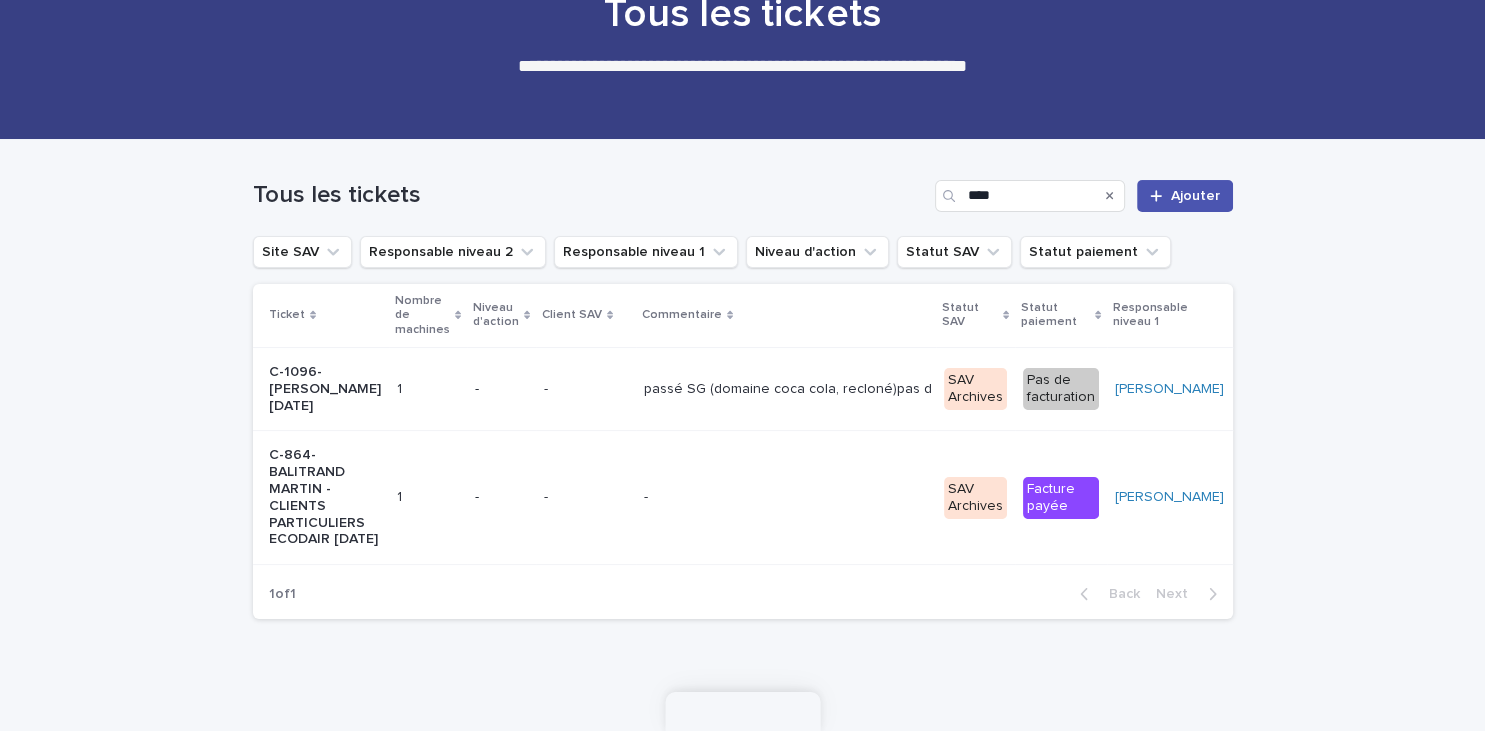 click on "C-864-BALITRAND MARTIN - CLIENTS PARTICULIERS ECODAIR 23-09-2024" at bounding box center [325, 497] 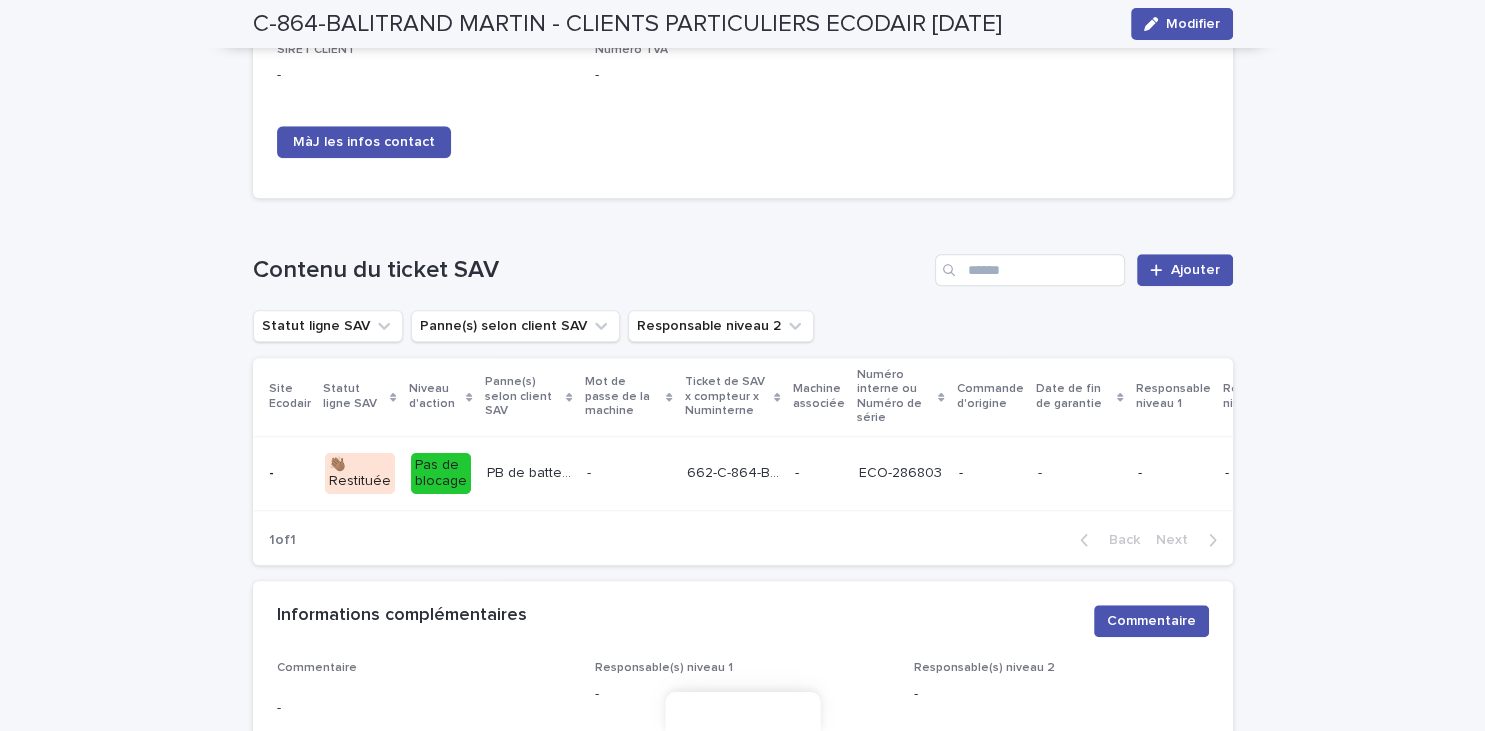 scroll, scrollTop: 1555, scrollLeft: 0, axis: vertical 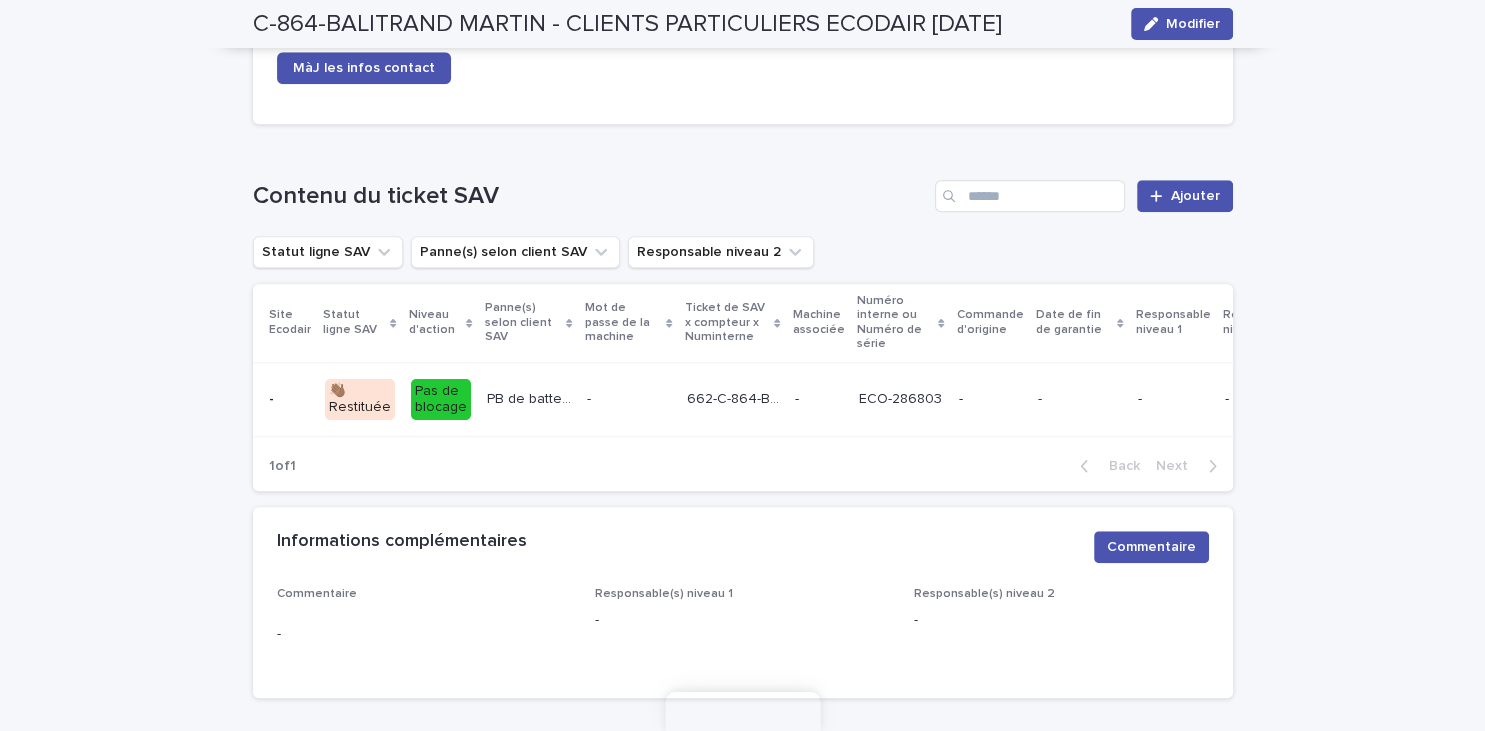 click on "PB de batterie 🔋" at bounding box center (531, 397) 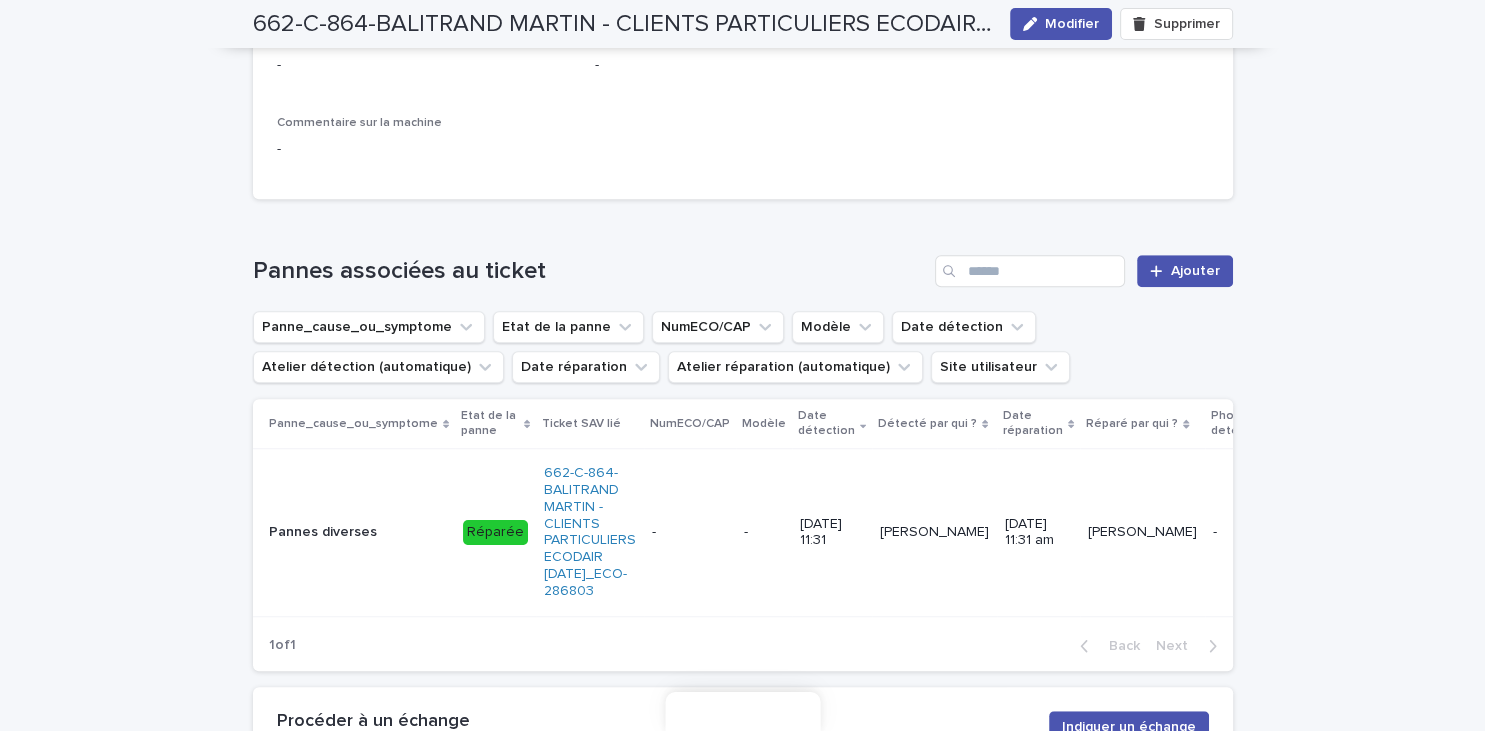 scroll, scrollTop: 1288, scrollLeft: 0, axis: vertical 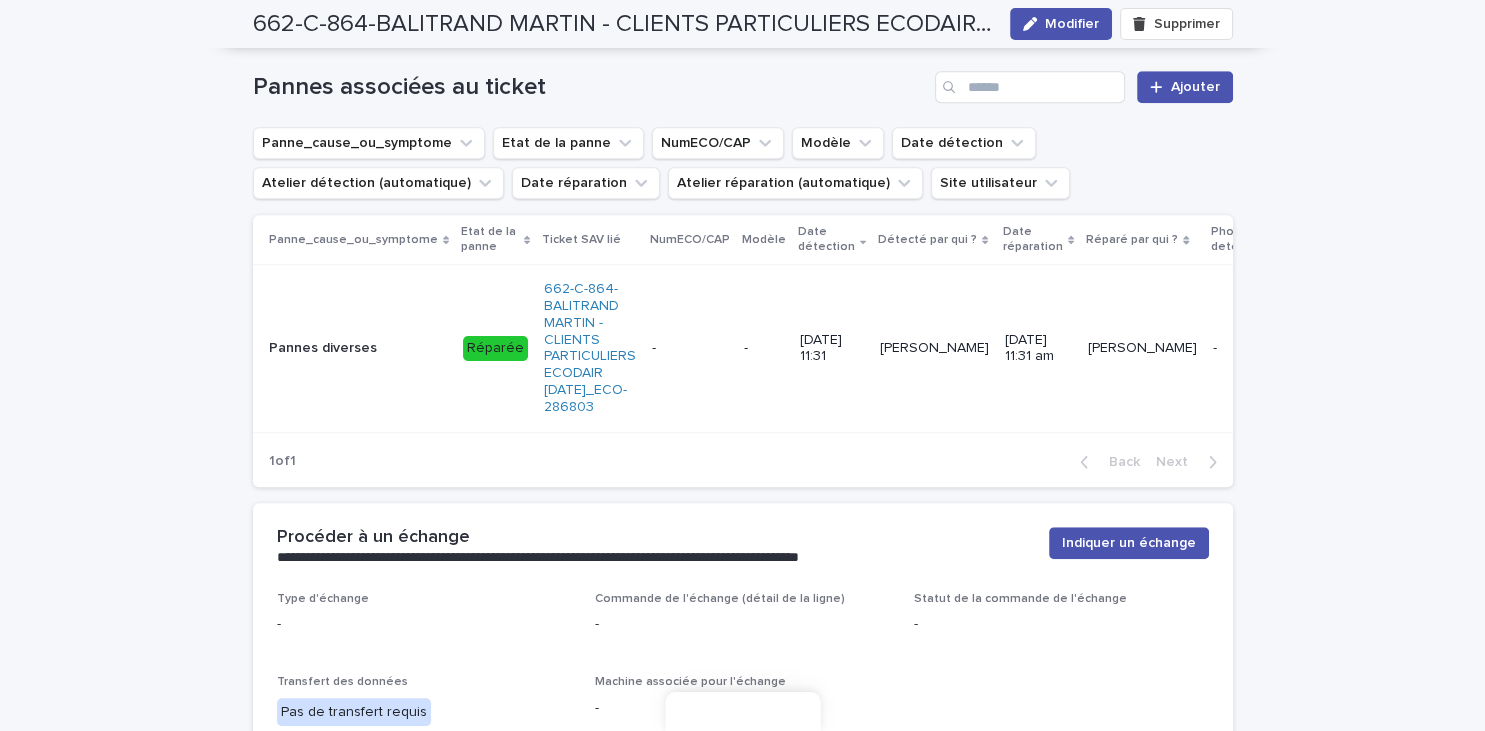 click on "-" at bounding box center [690, 348] 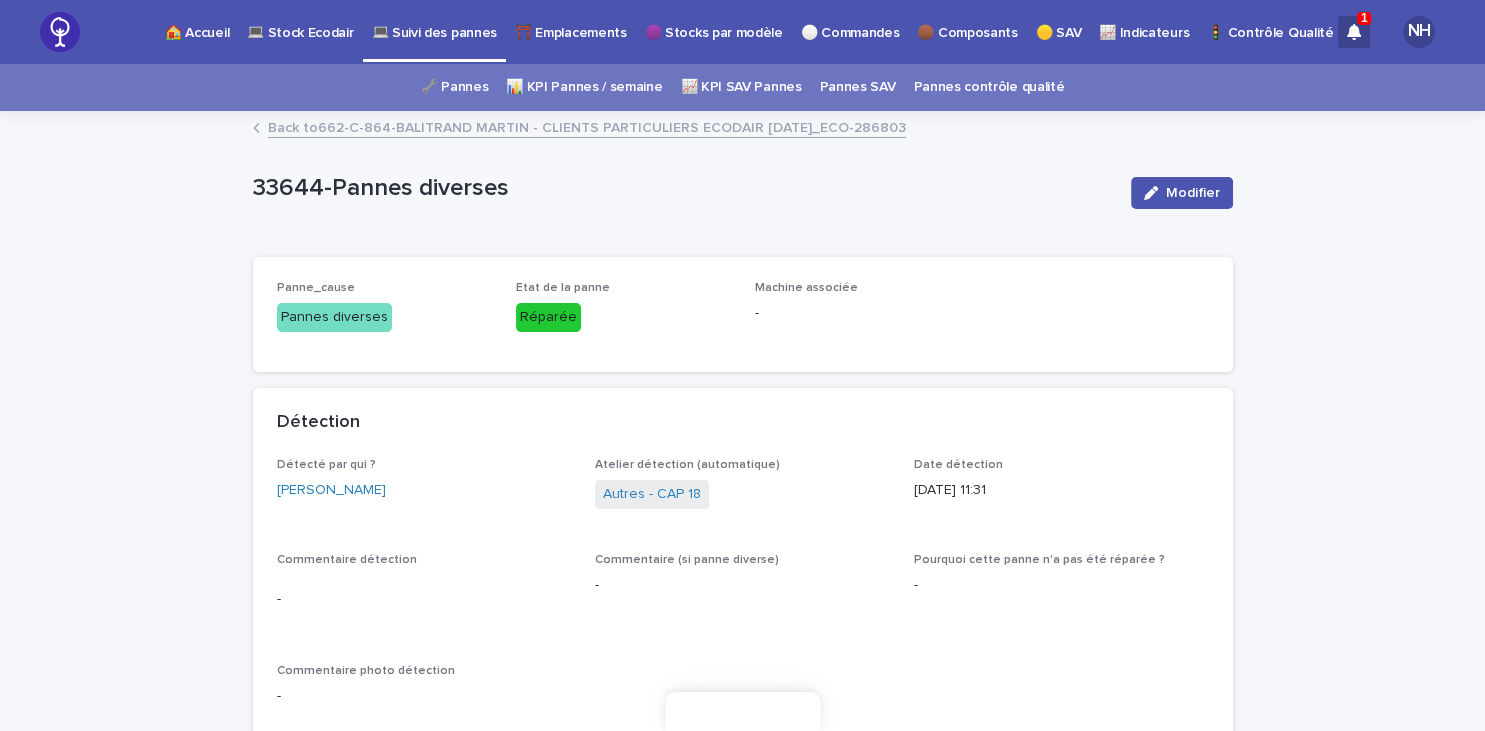 scroll, scrollTop: 396, scrollLeft: 0, axis: vertical 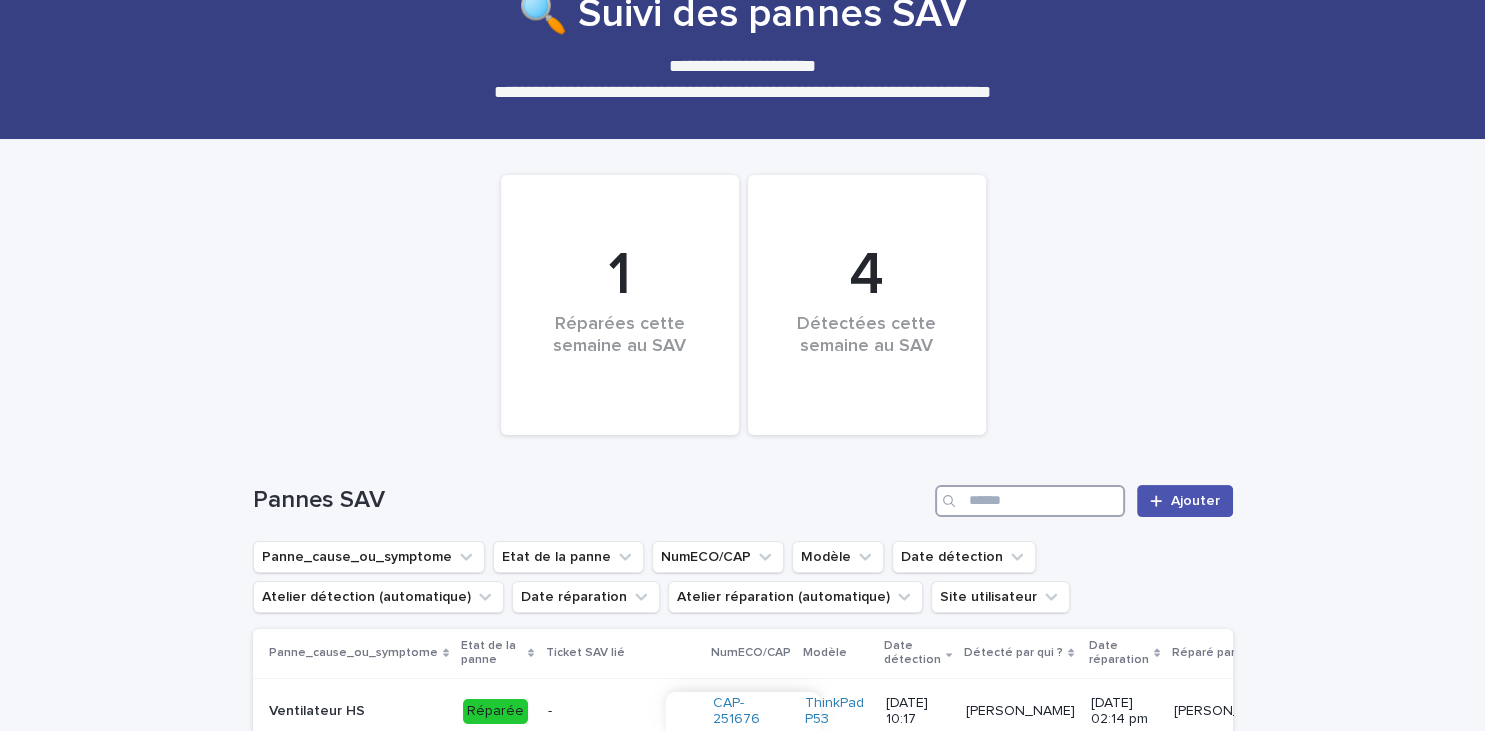 click at bounding box center (1030, 501) 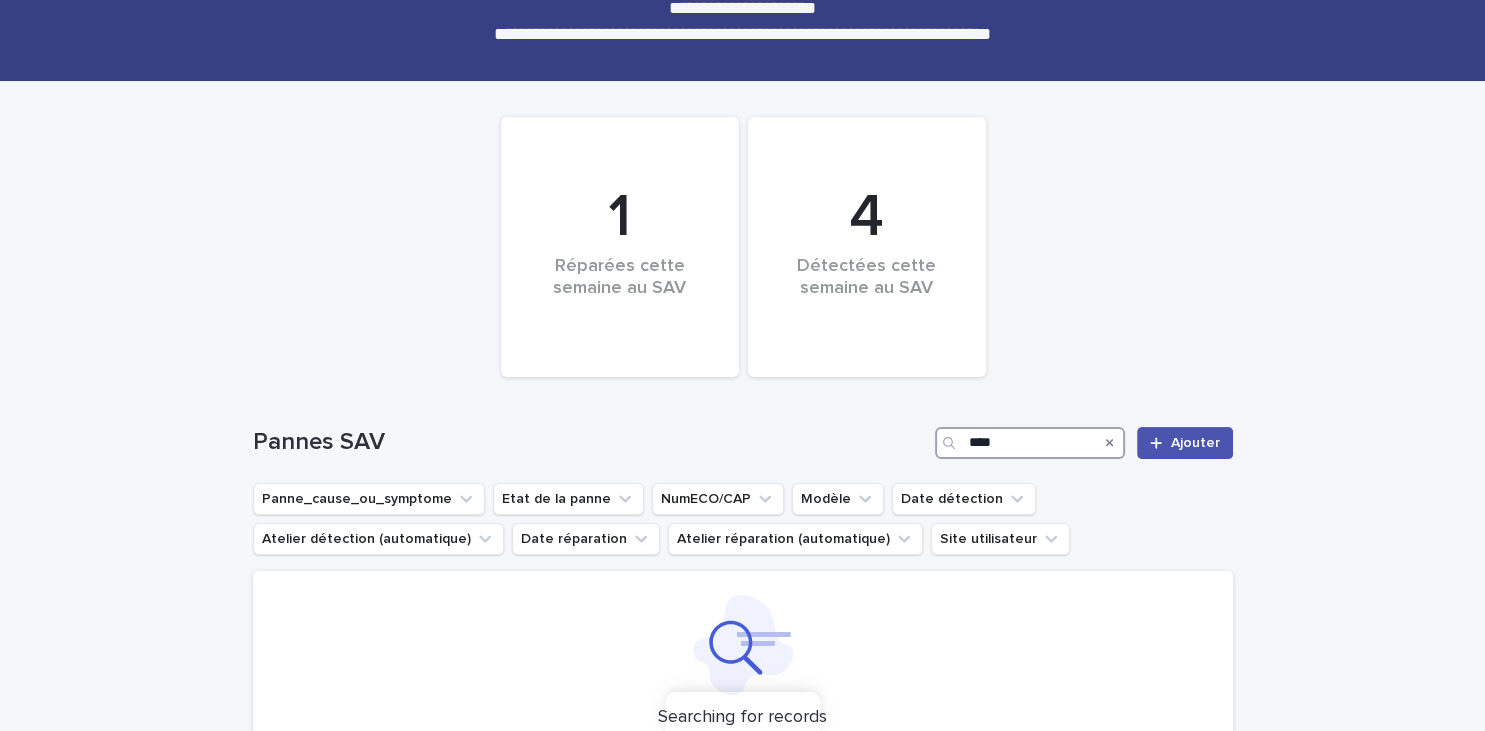 scroll, scrollTop: 259, scrollLeft: 0, axis: vertical 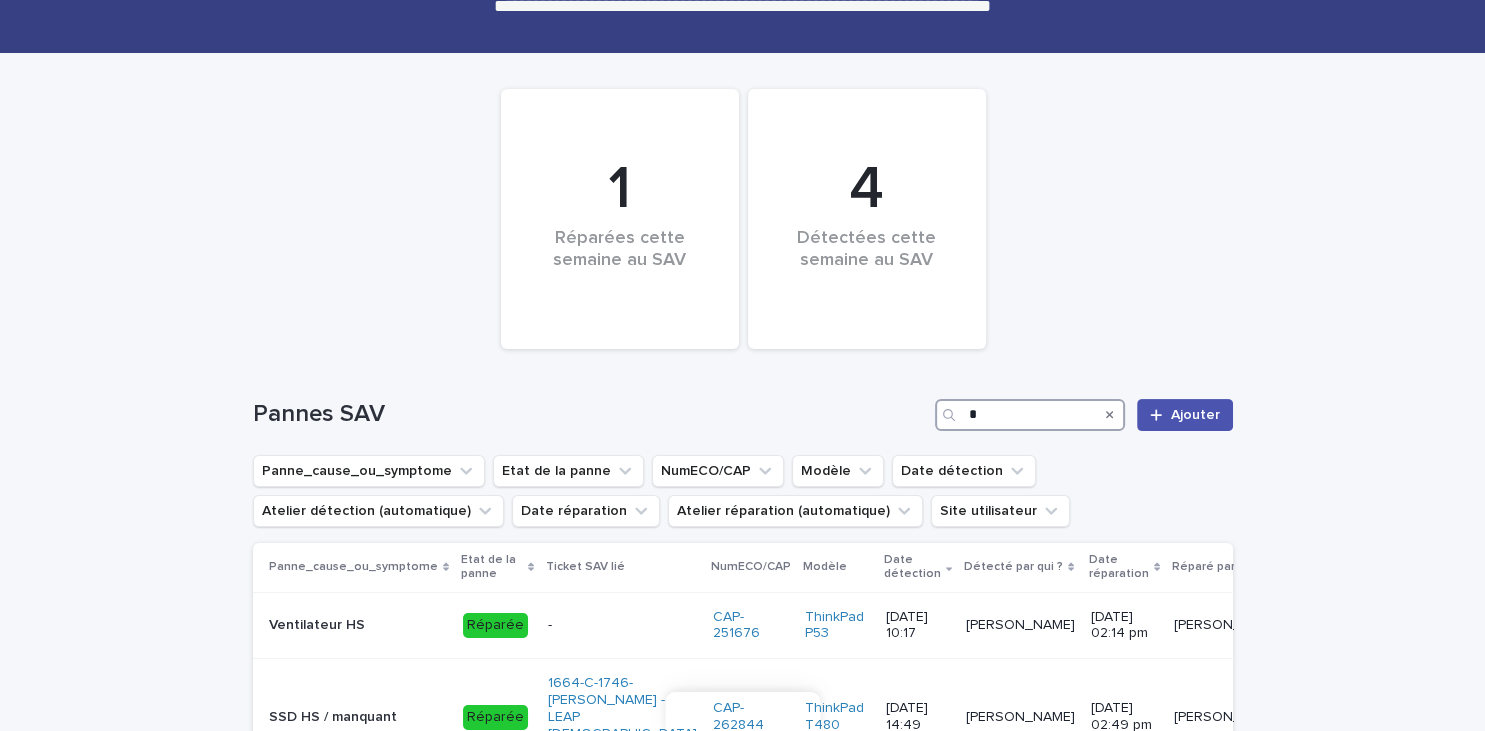 type on "*" 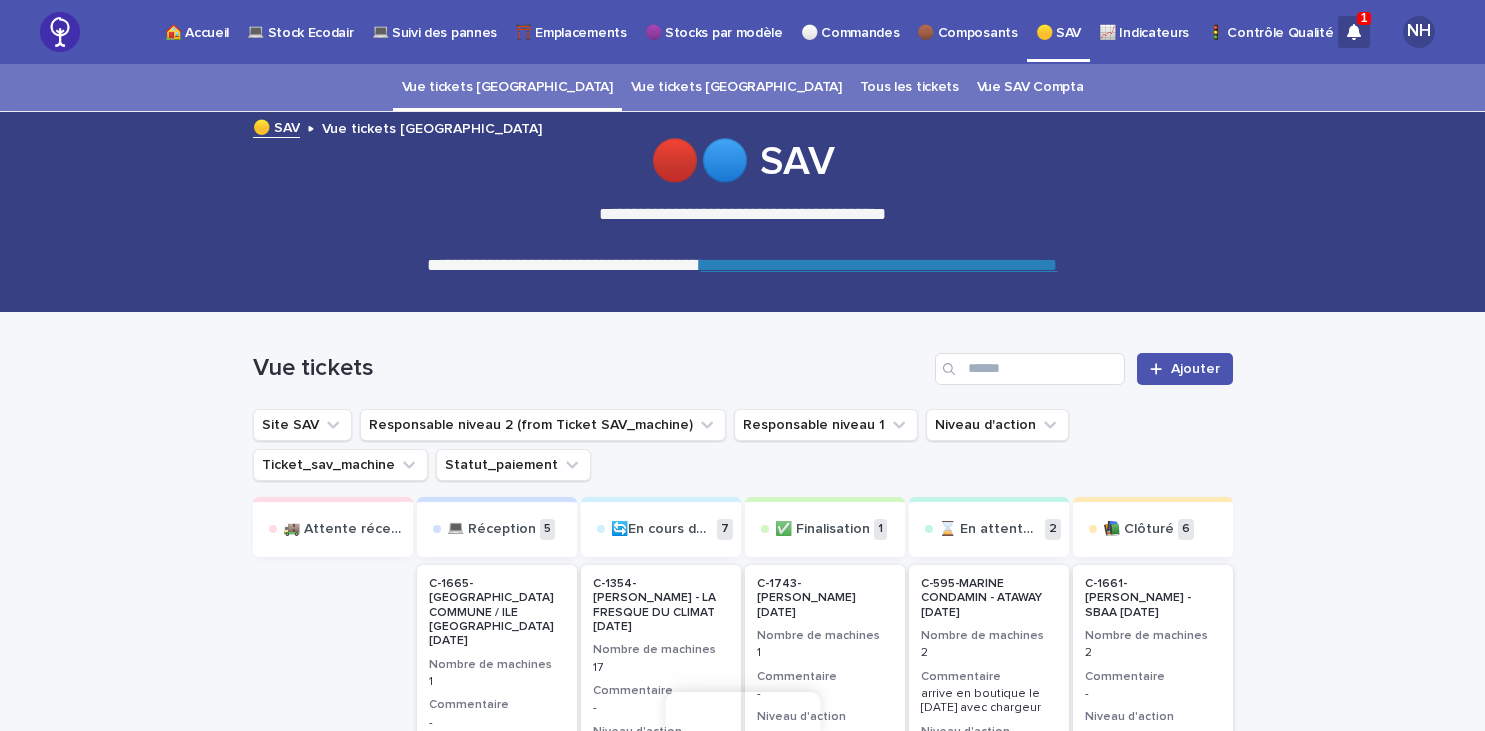 scroll, scrollTop: 0, scrollLeft: 0, axis: both 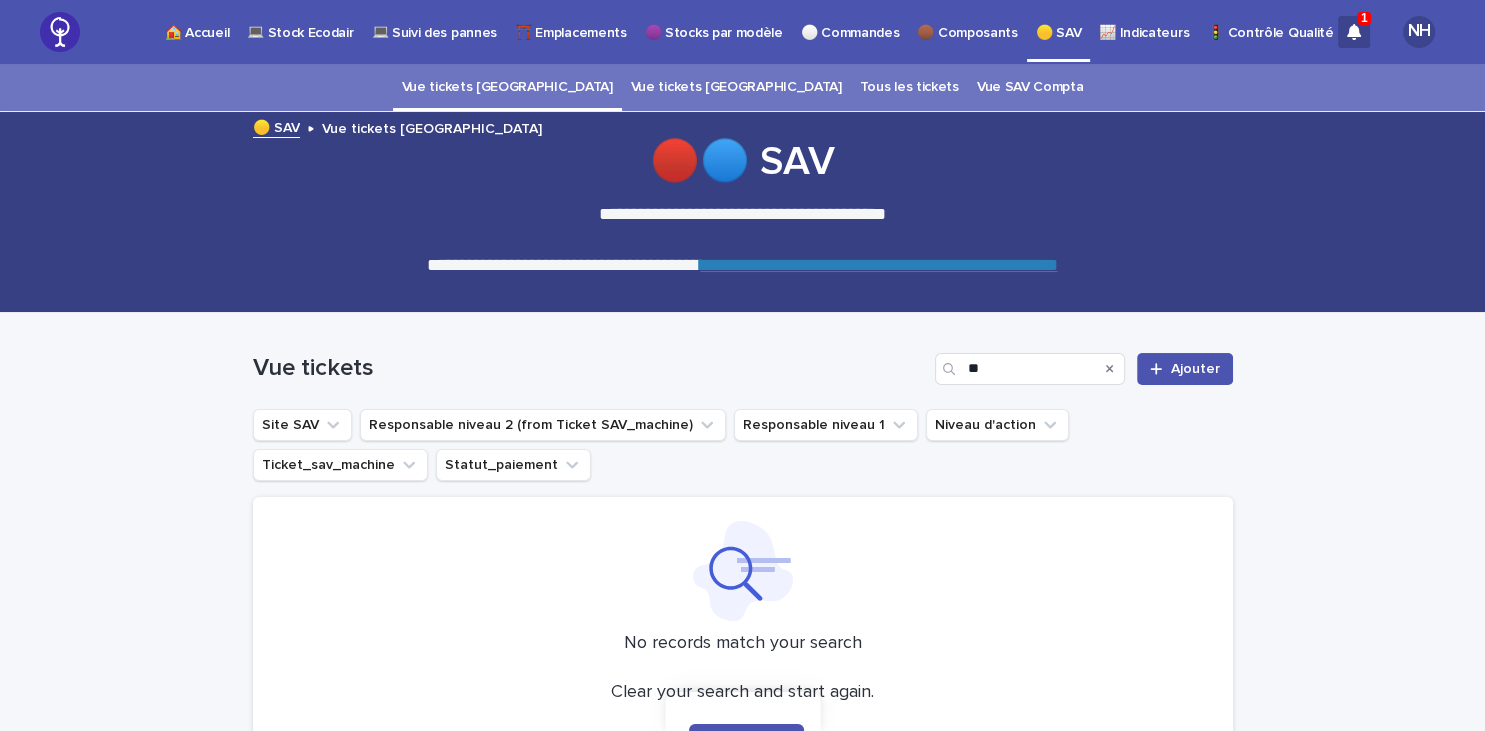 type on "*" 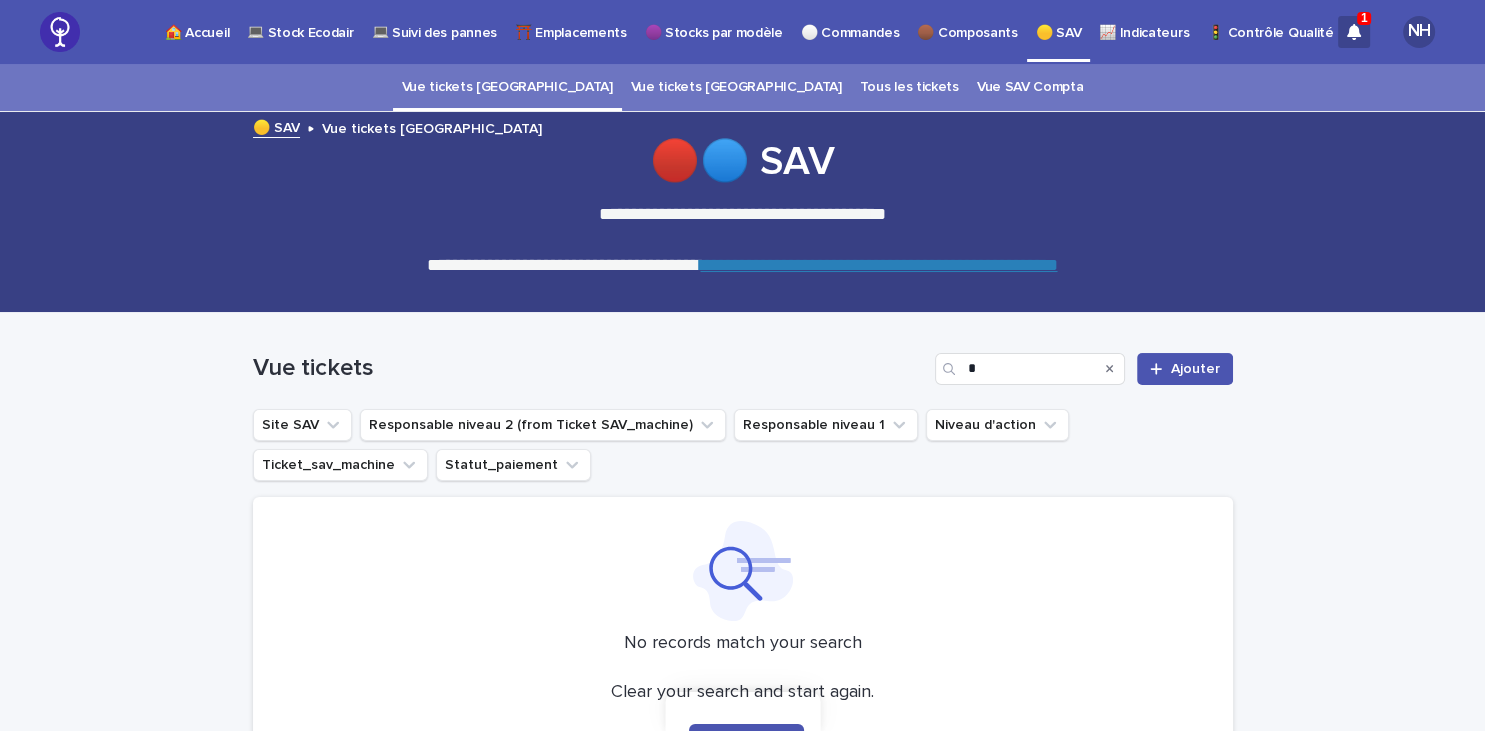 type 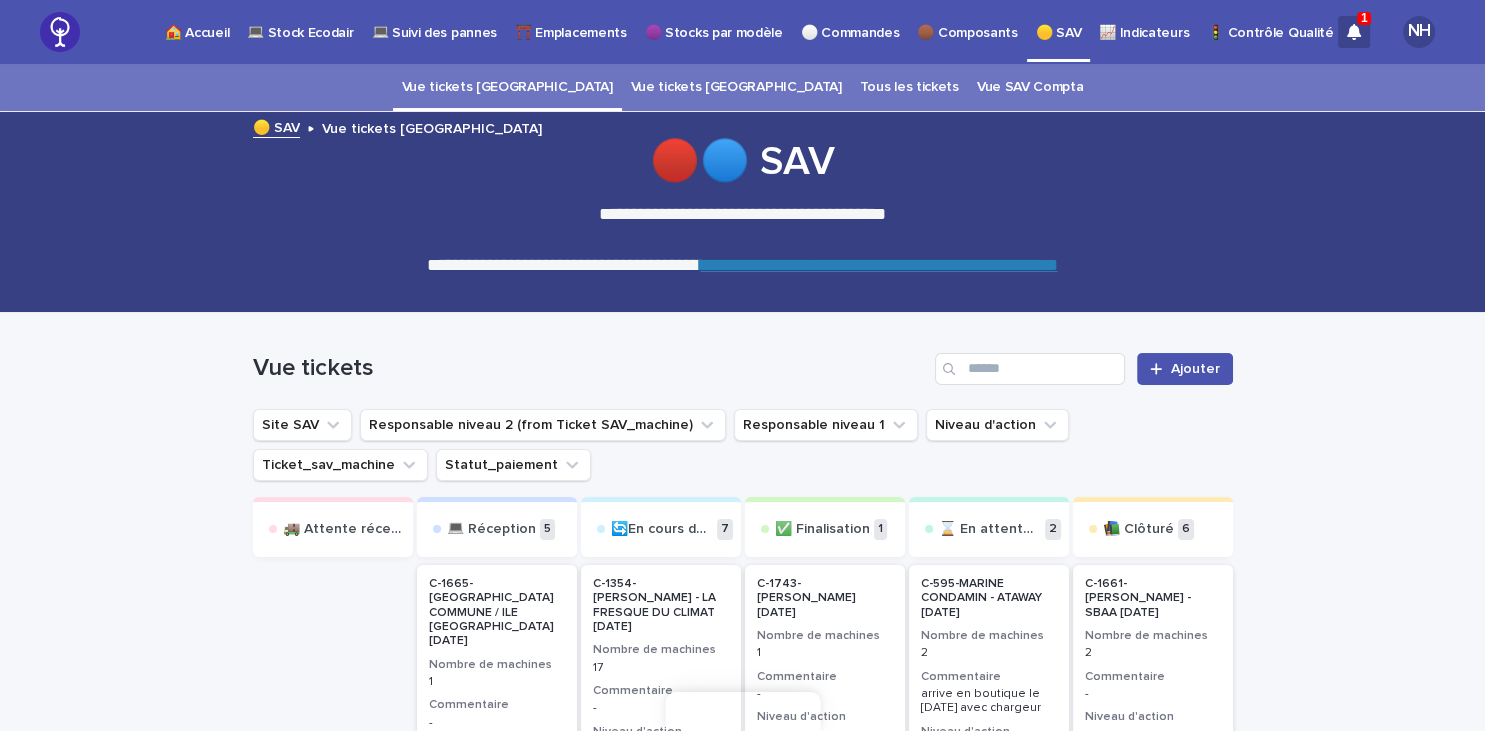 click on "Tous les tickets" at bounding box center (909, 87) 